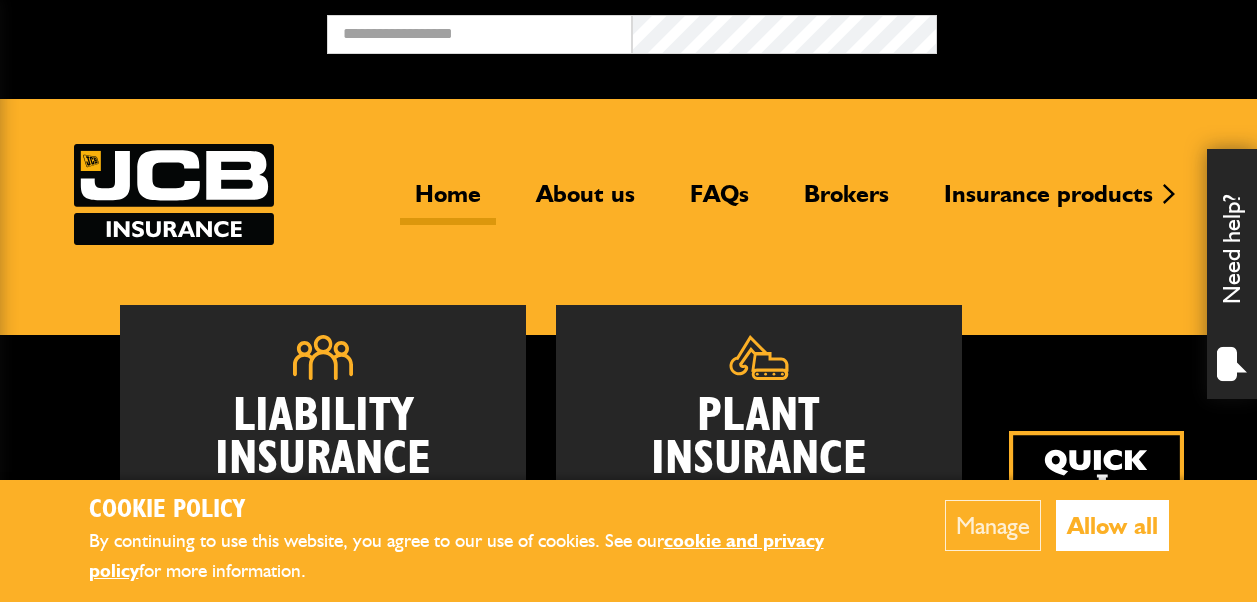 scroll, scrollTop: 0, scrollLeft: 0, axis: both 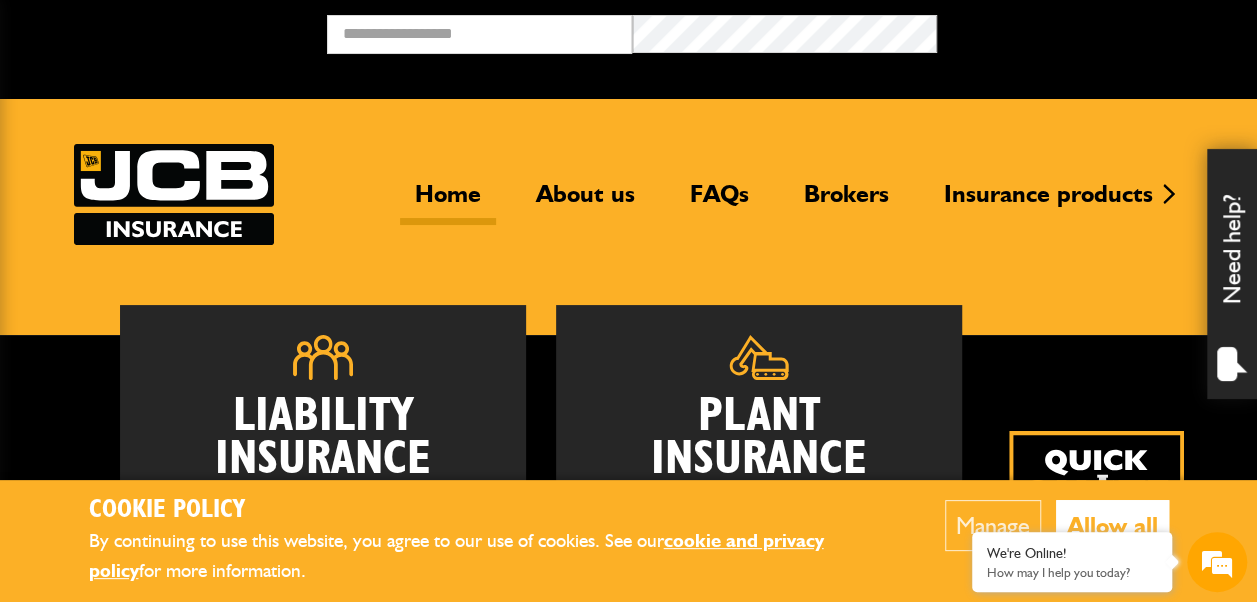 click on "Allow all" at bounding box center [1112, 525] 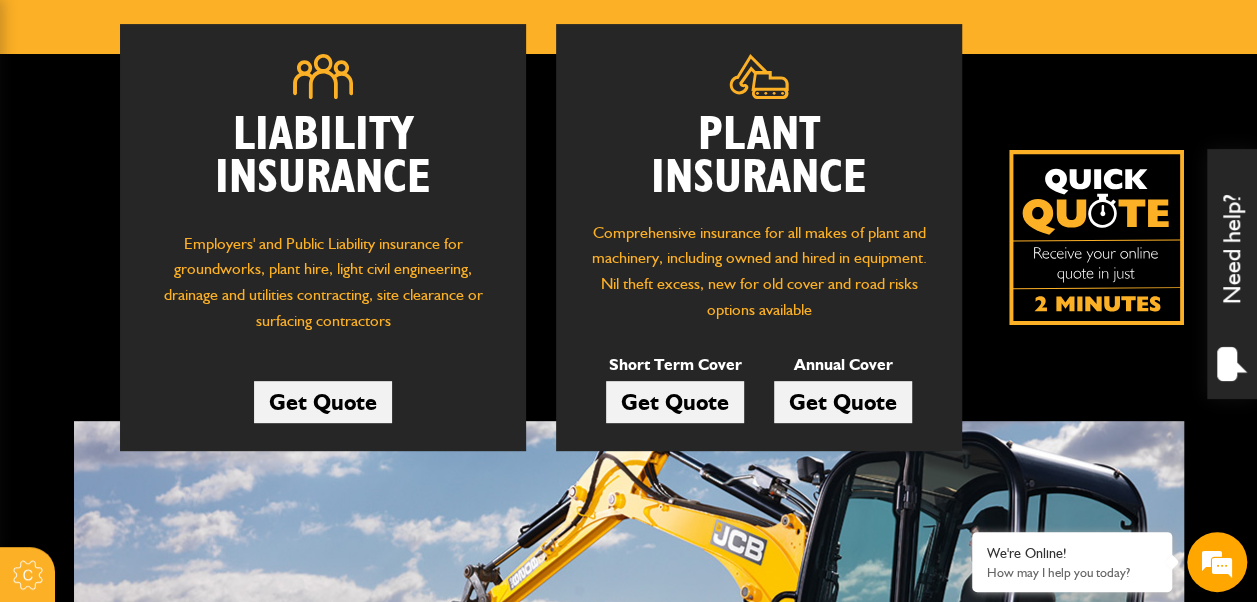 scroll, scrollTop: 300, scrollLeft: 0, axis: vertical 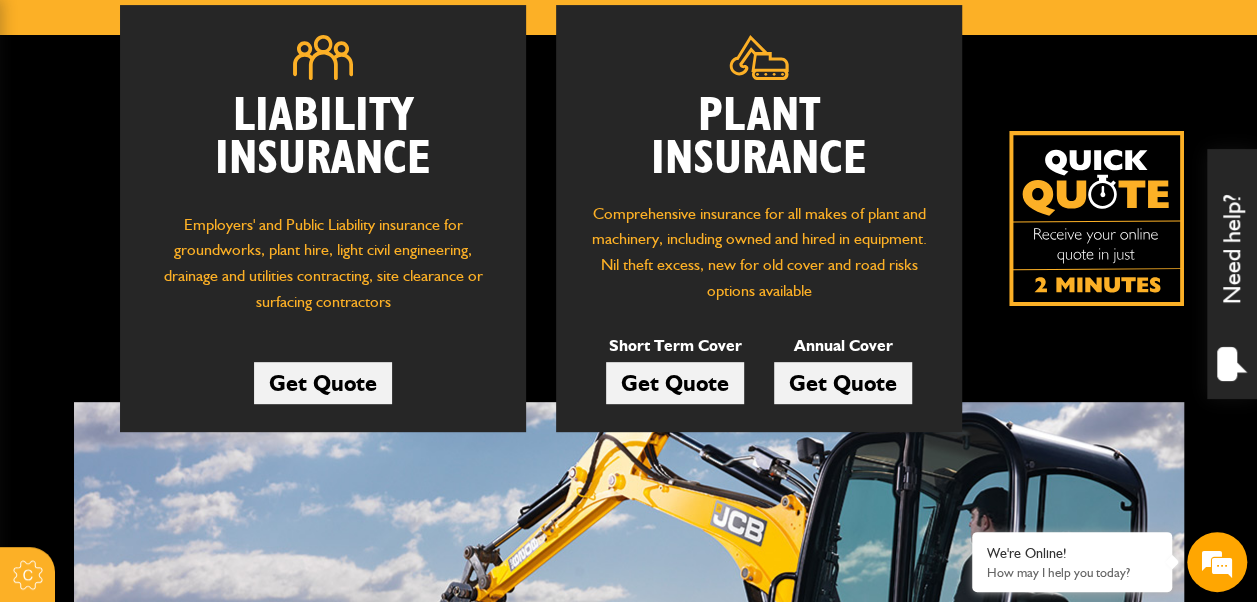 click on "Get Quote" at bounding box center (843, 383) 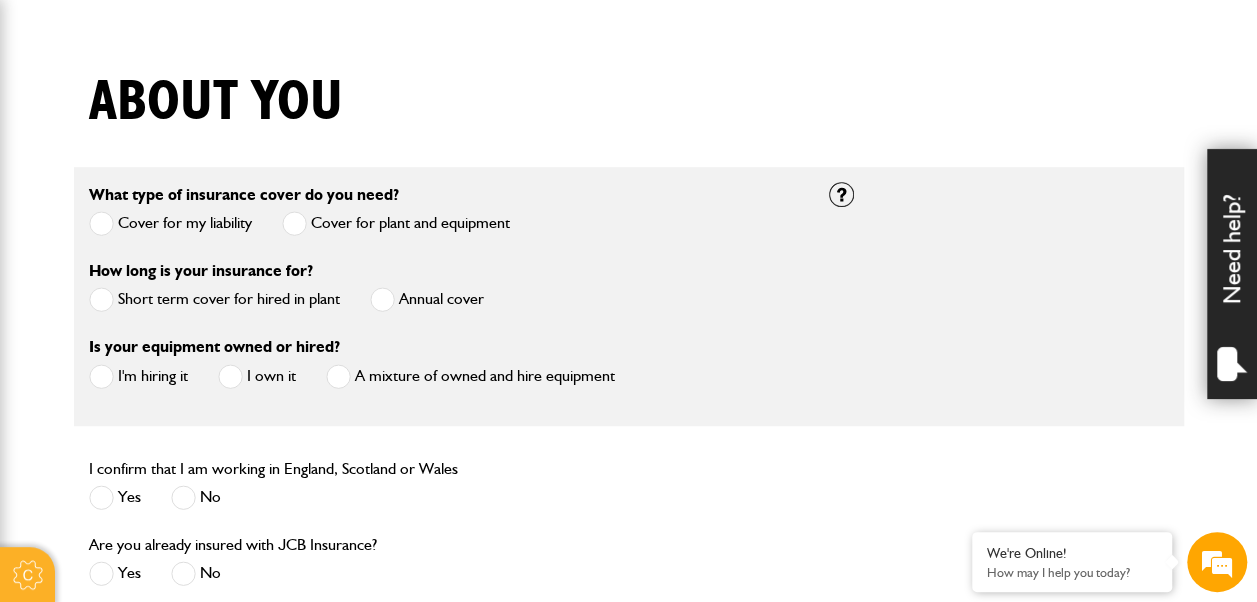 scroll, scrollTop: 500, scrollLeft: 0, axis: vertical 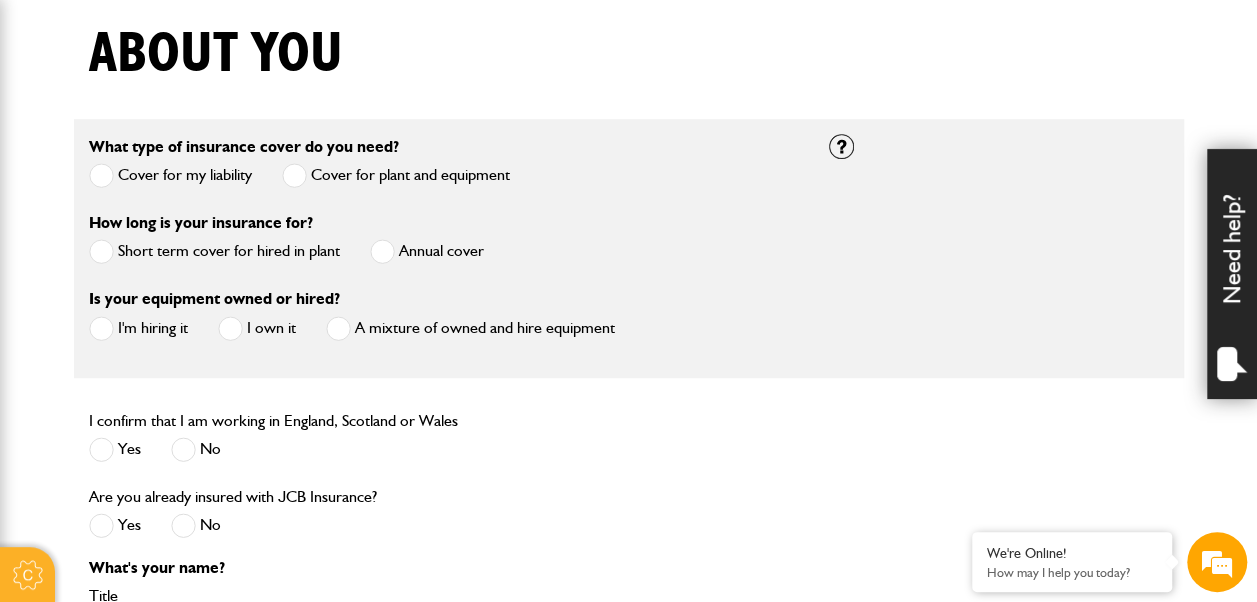 click at bounding box center (382, 251) 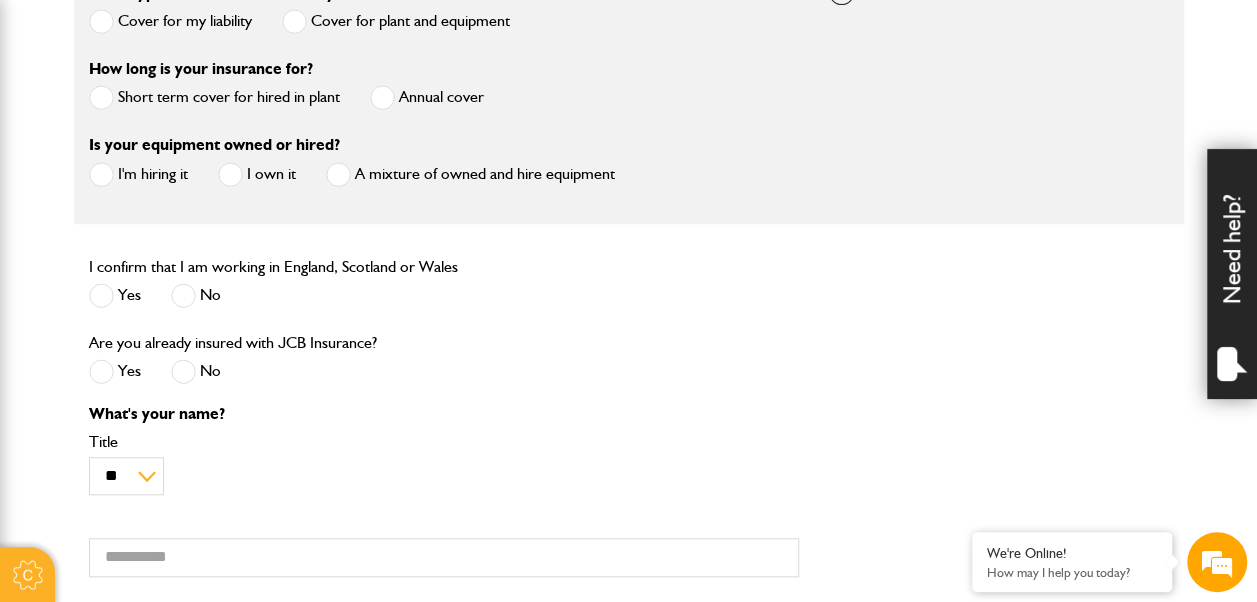 scroll, scrollTop: 700, scrollLeft: 0, axis: vertical 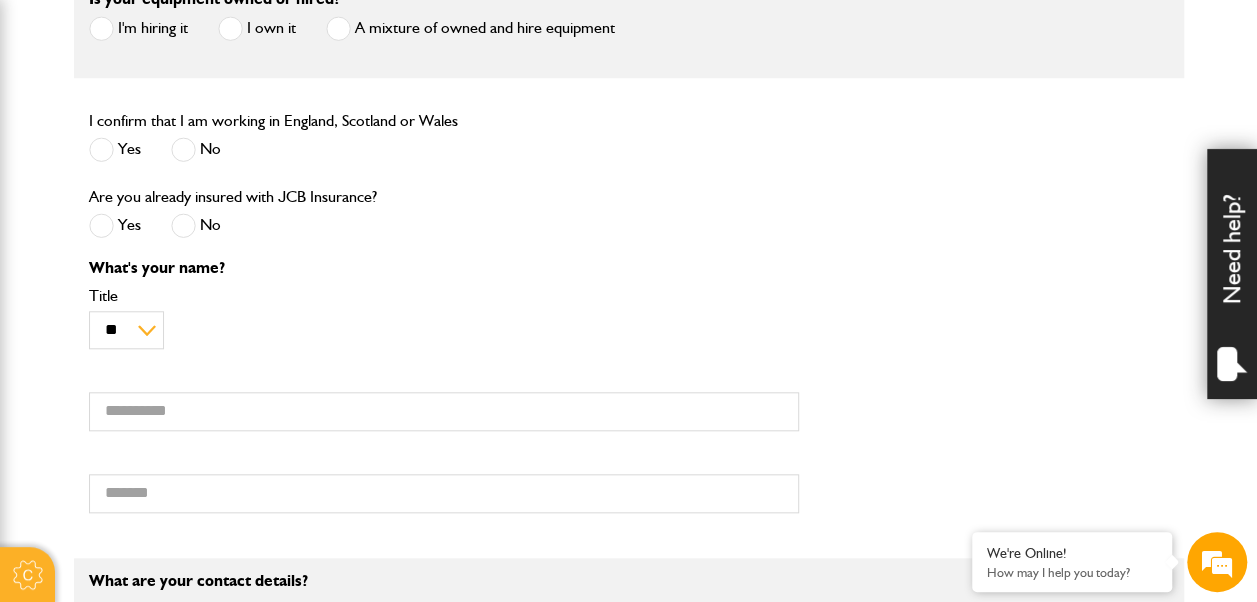 click at bounding box center (101, 149) 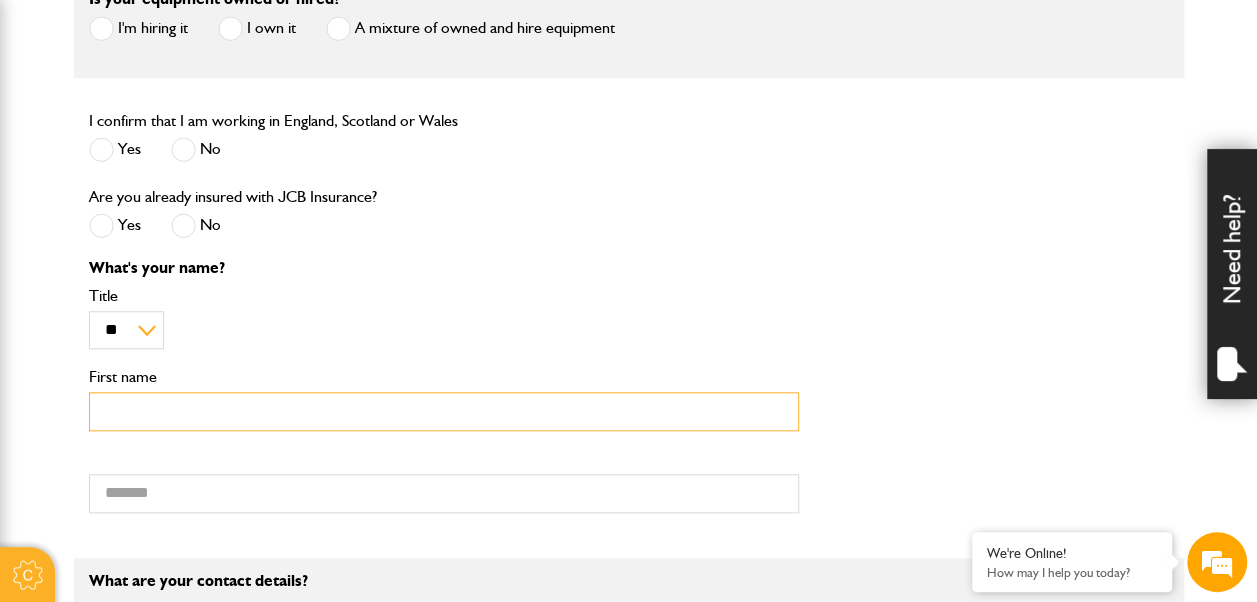 click on "First name" at bounding box center (444, 411) 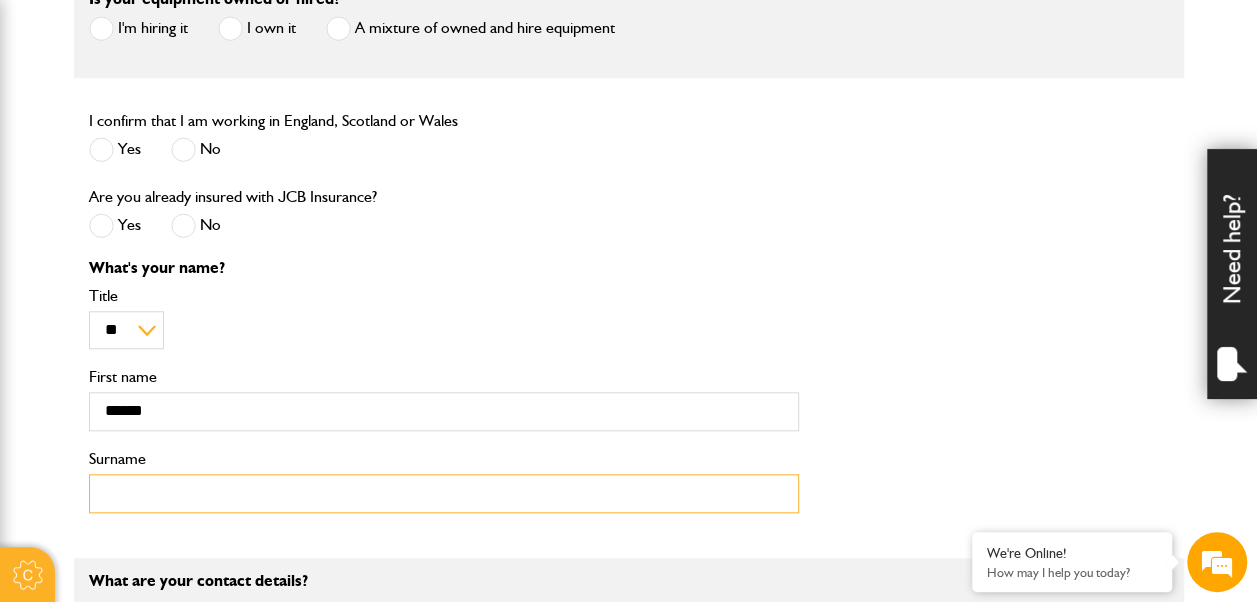 type on "****" 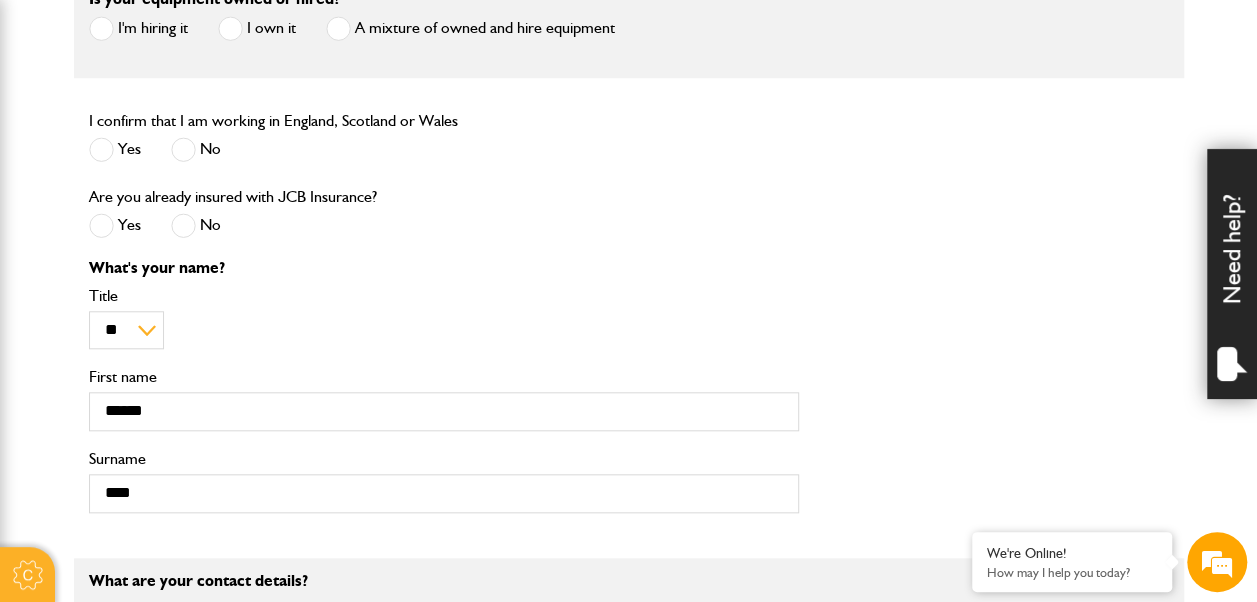 type on "**********" 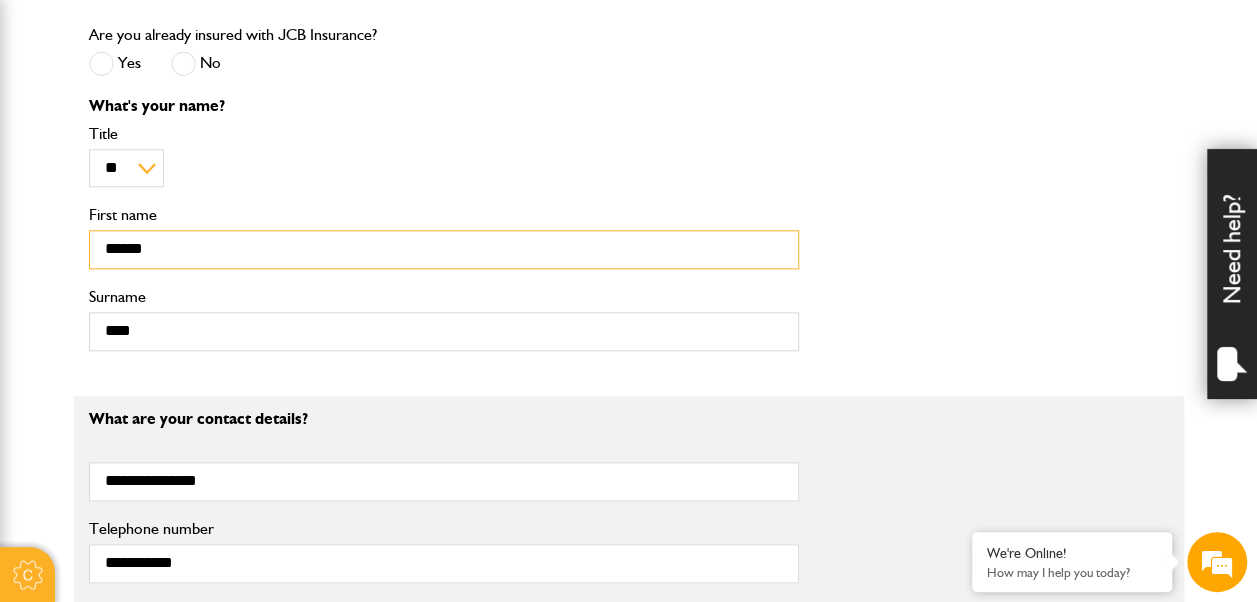 scroll, scrollTop: 1000, scrollLeft: 0, axis: vertical 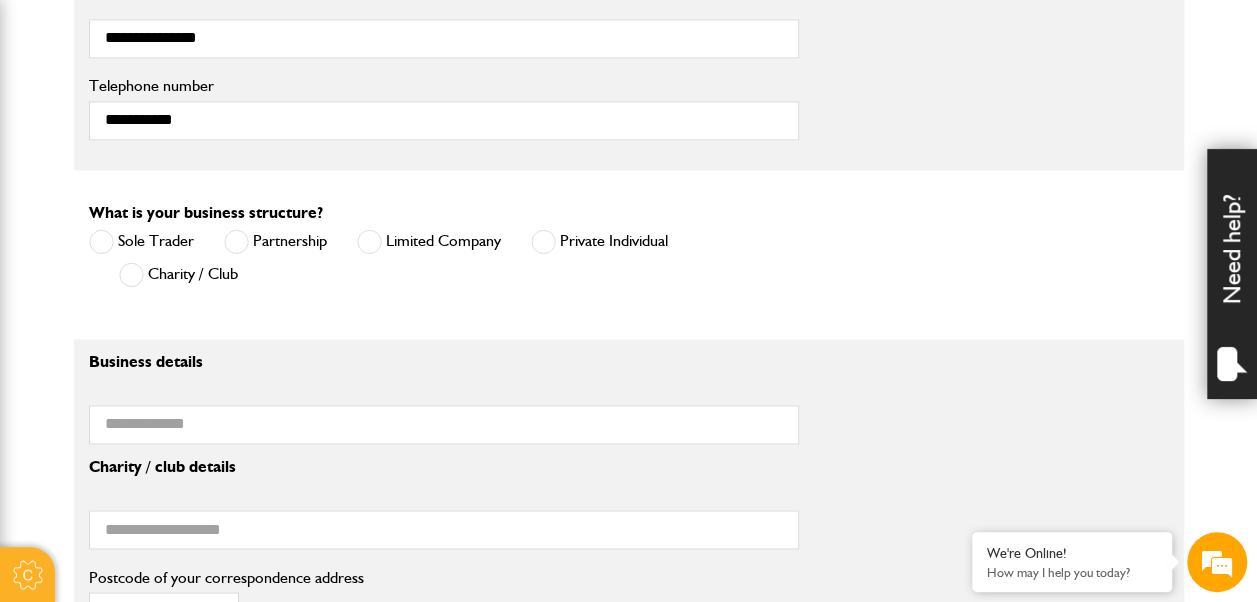 click at bounding box center [369, 241] 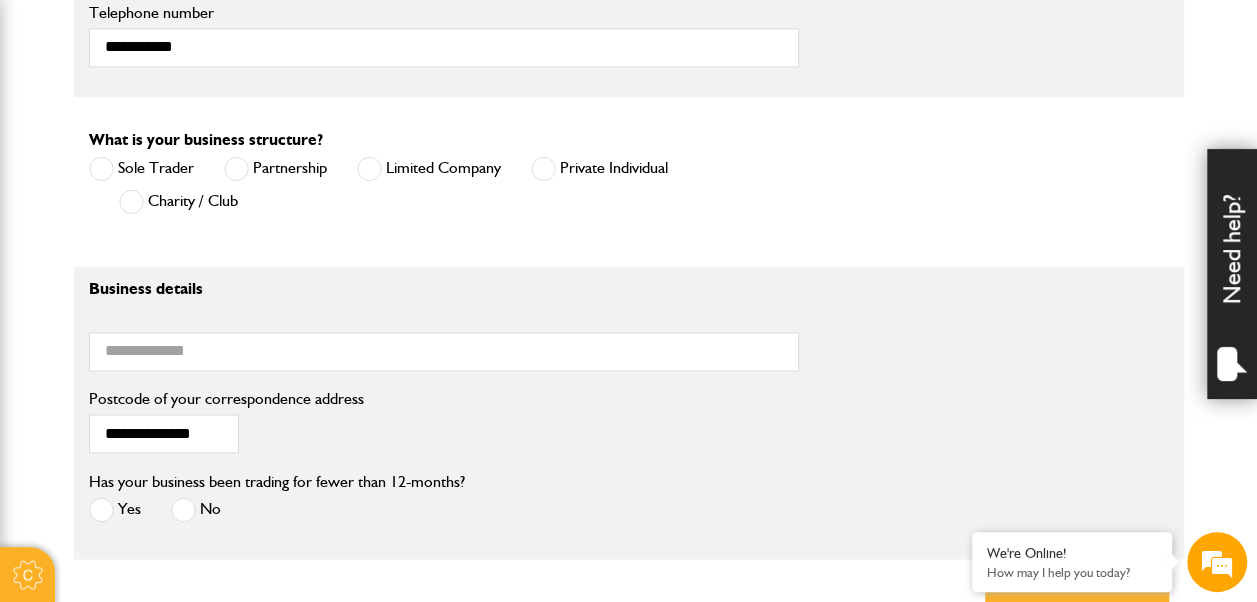 scroll, scrollTop: 1505, scrollLeft: 0, axis: vertical 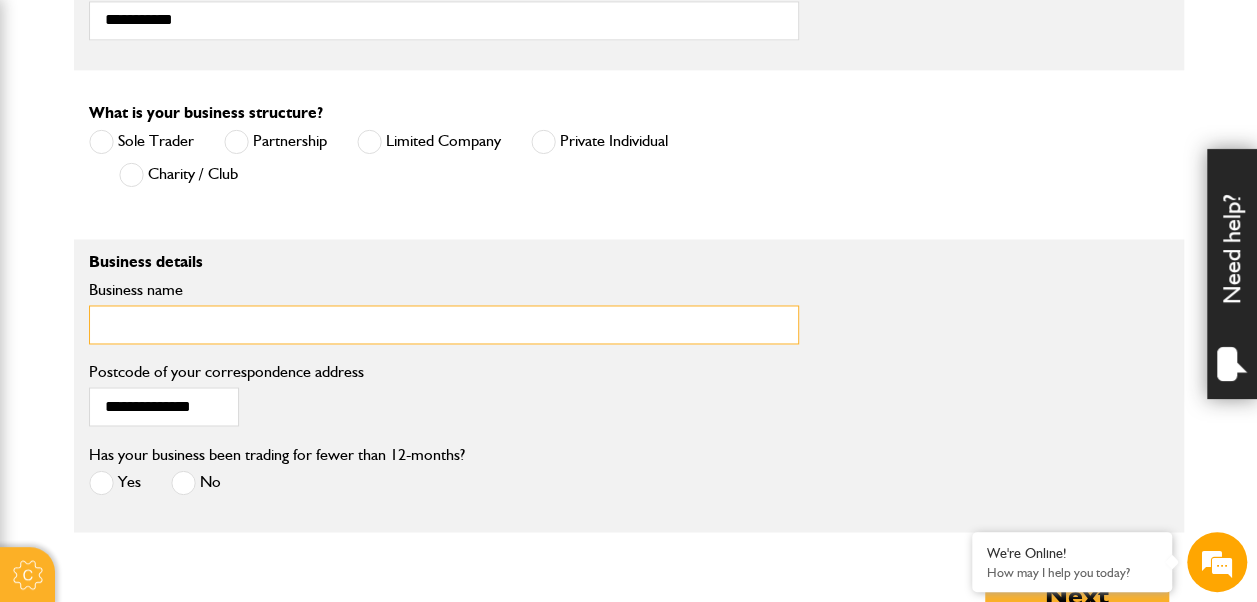 click on "Business name" at bounding box center (444, 324) 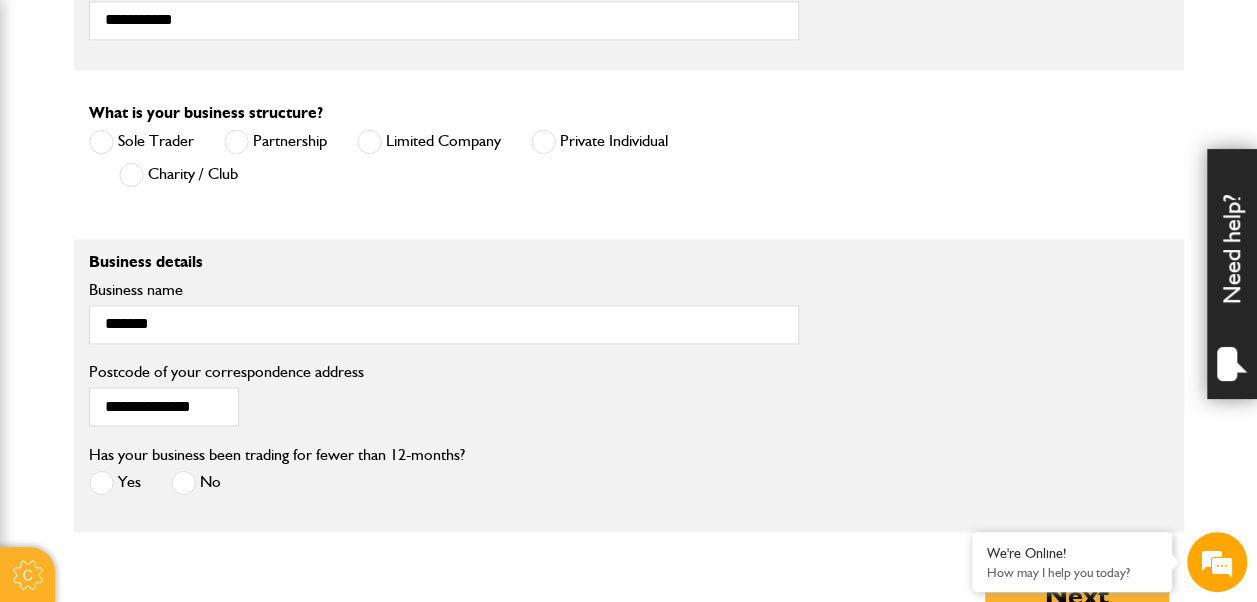 click at bounding box center [183, 482] 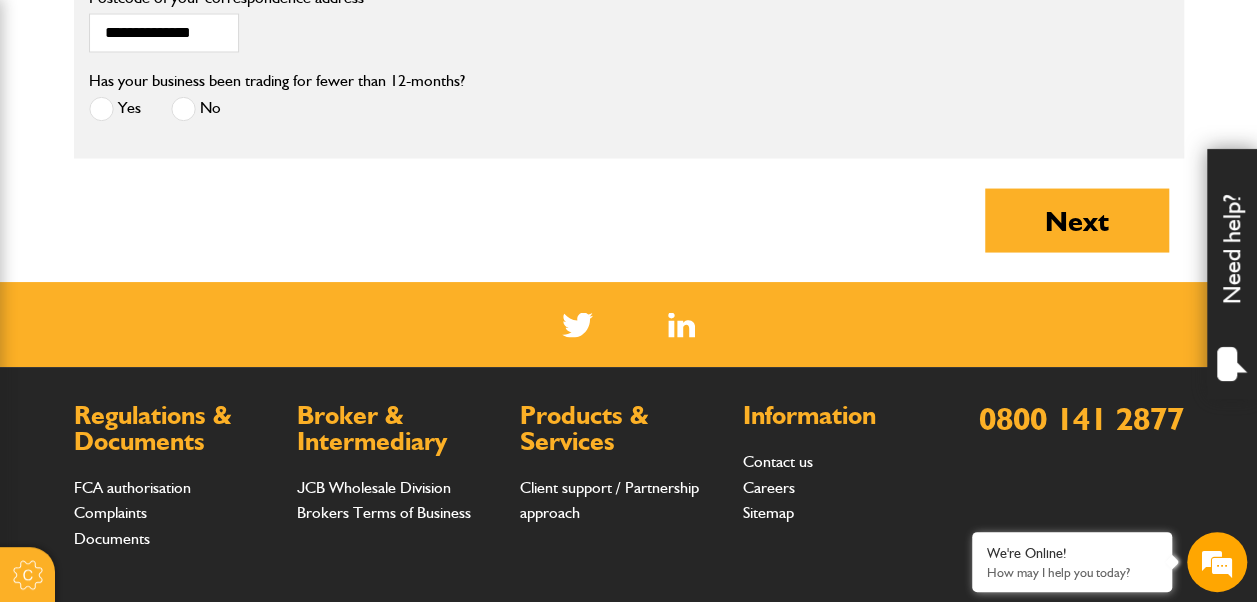 scroll, scrollTop: 1905, scrollLeft: 0, axis: vertical 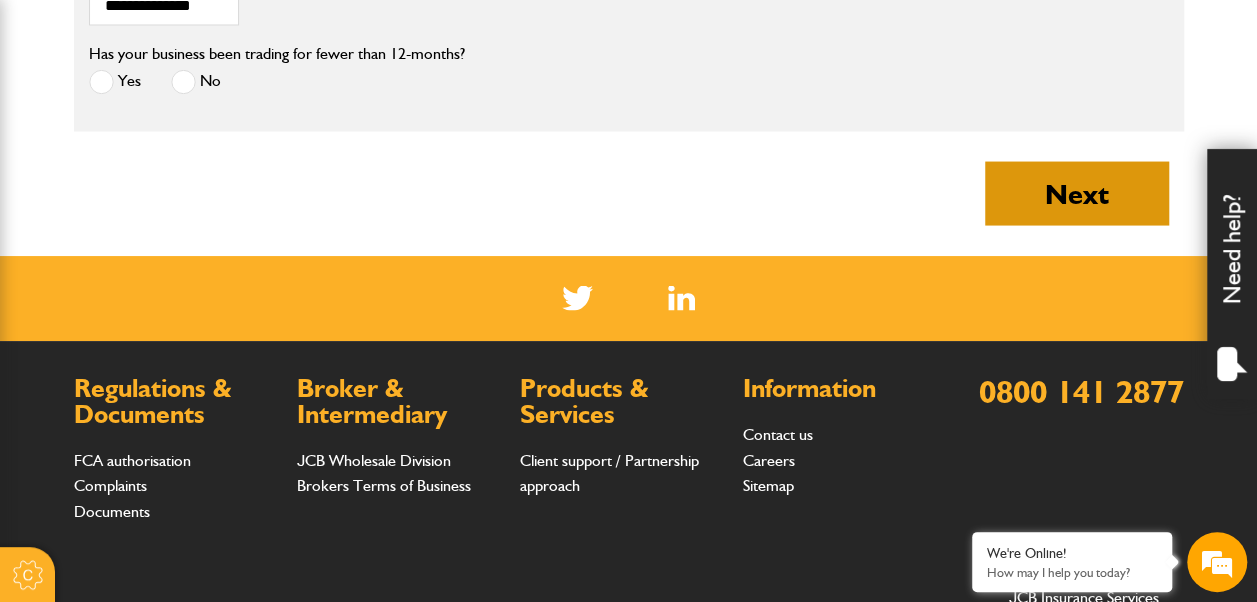 click on "Next" at bounding box center [1077, 194] 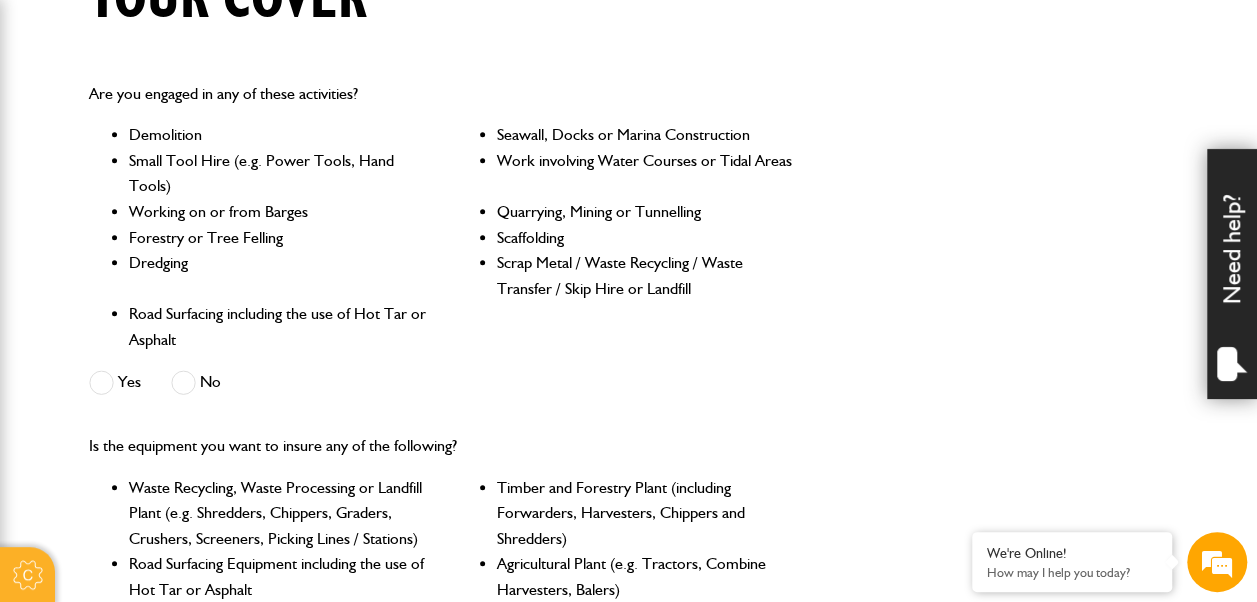 scroll, scrollTop: 600, scrollLeft: 0, axis: vertical 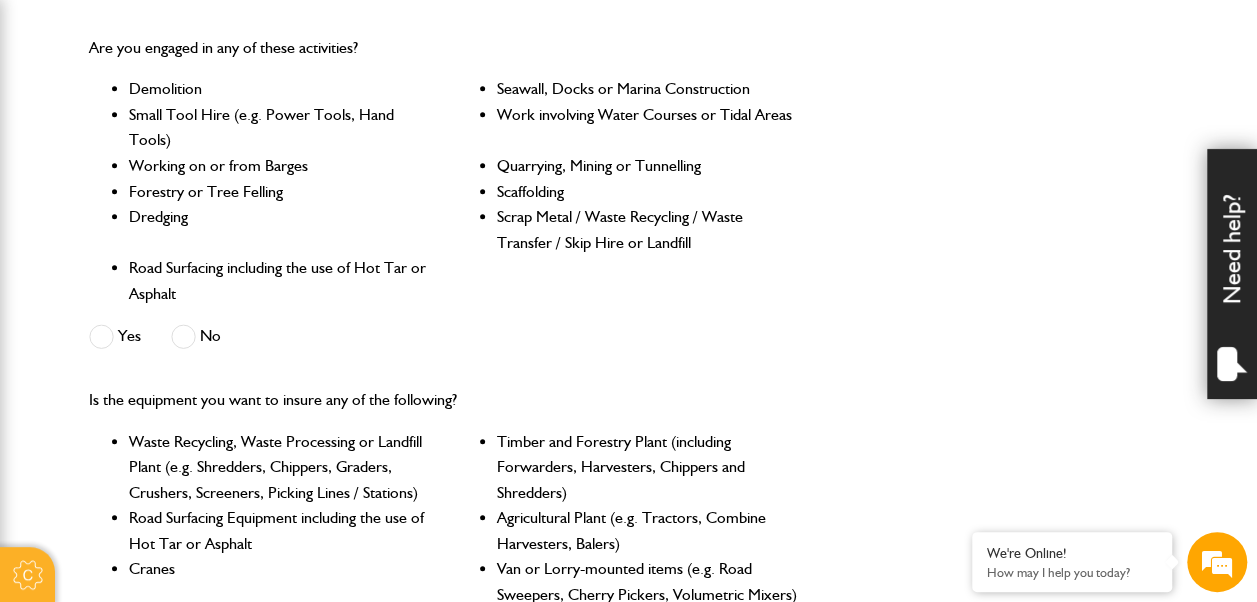 click at bounding box center [183, 336] 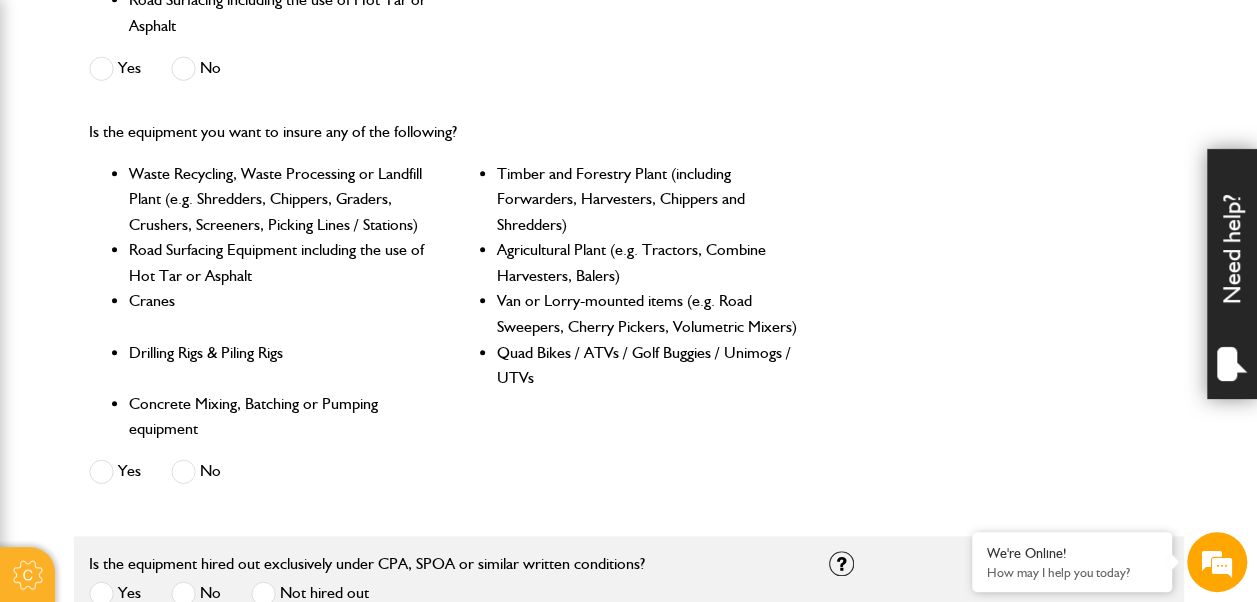 scroll, scrollTop: 900, scrollLeft: 0, axis: vertical 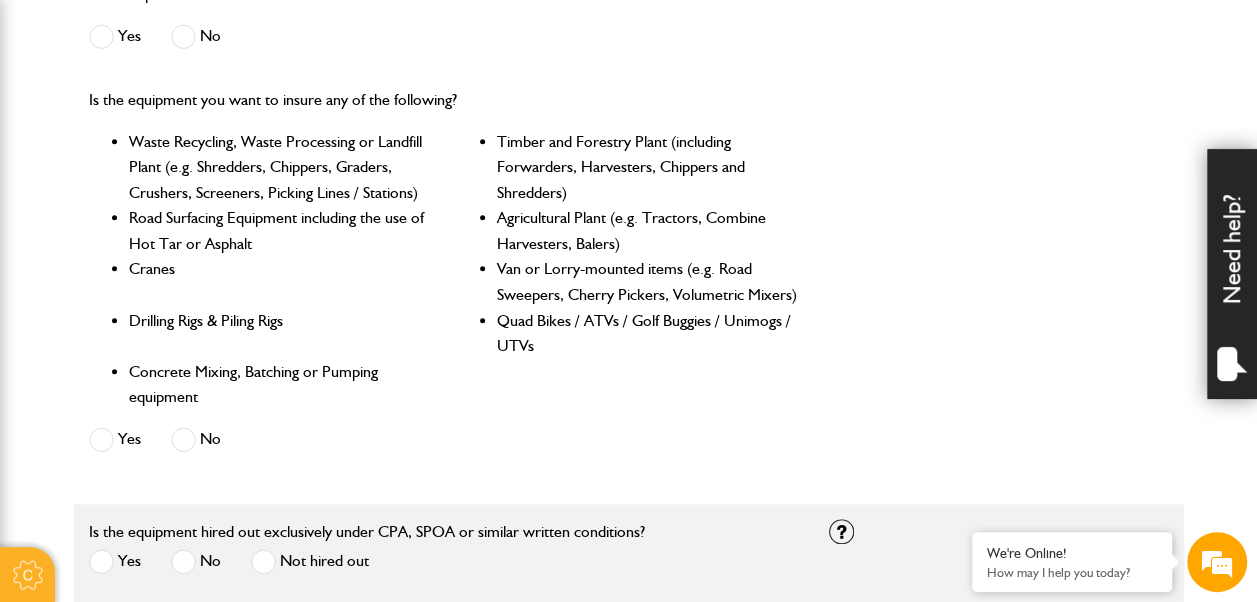 click at bounding box center (183, 439) 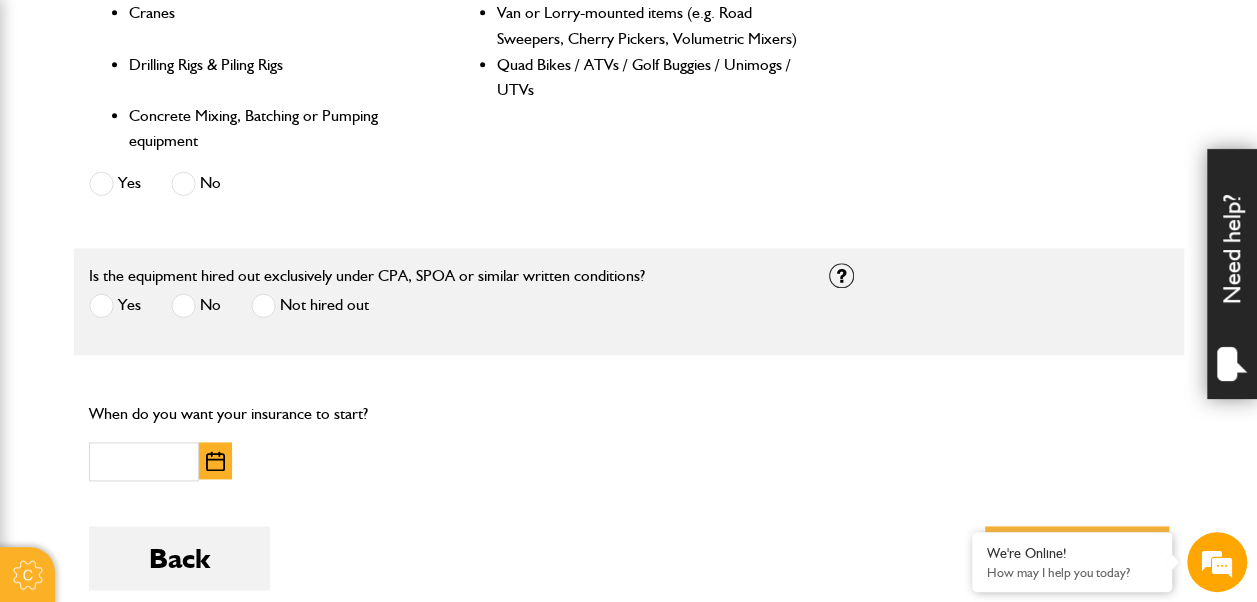 scroll, scrollTop: 1200, scrollLeft: 0, axis: vertical 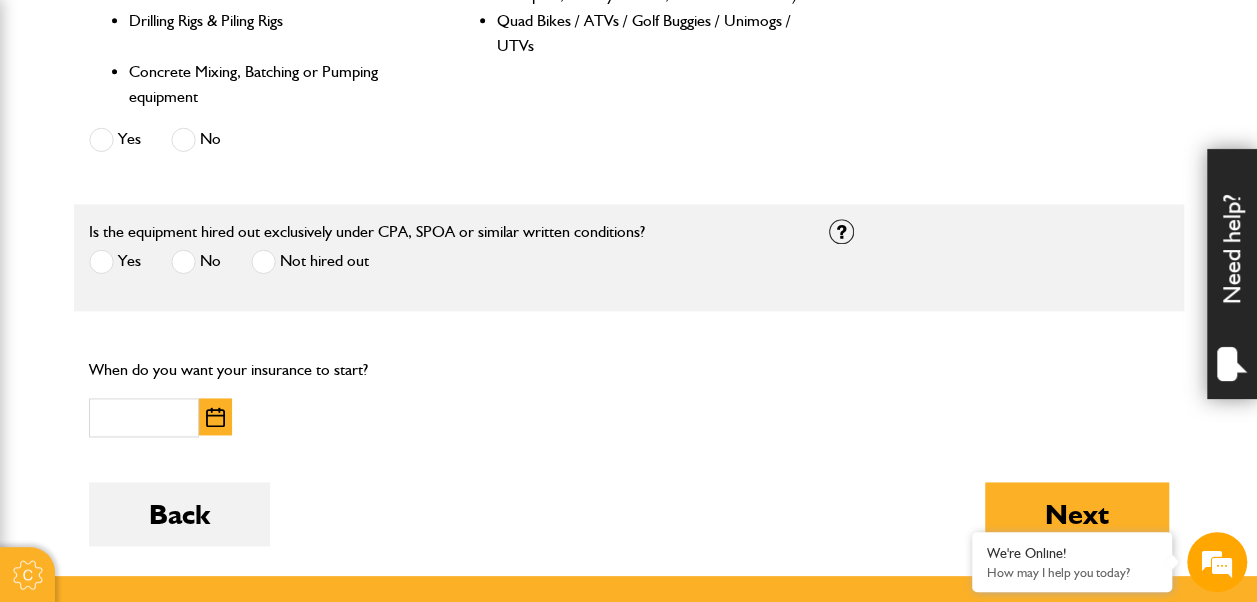 click at bounding box center (263, 261) 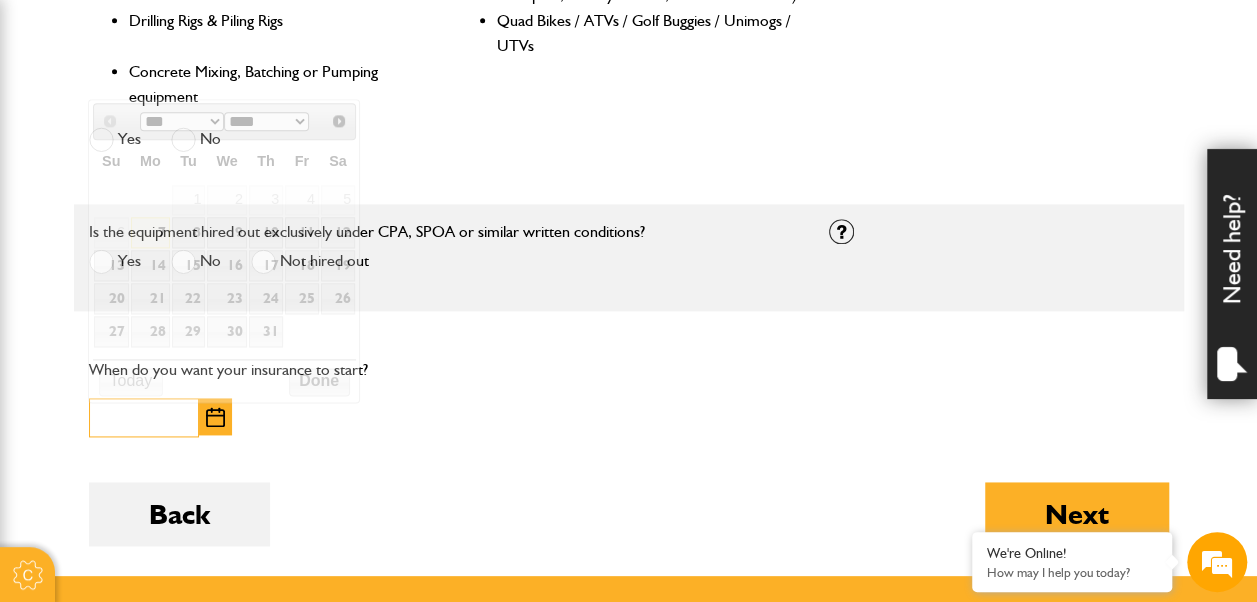 click at bounding box center [144, 417] 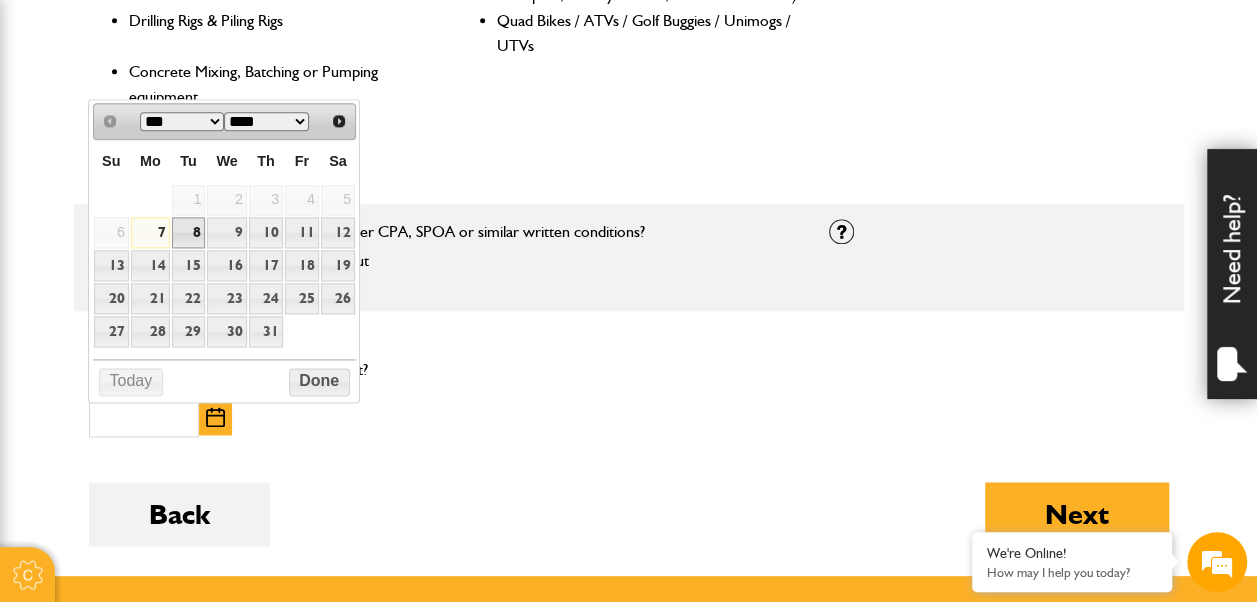 click on "8" at bounding box center [189, 232] 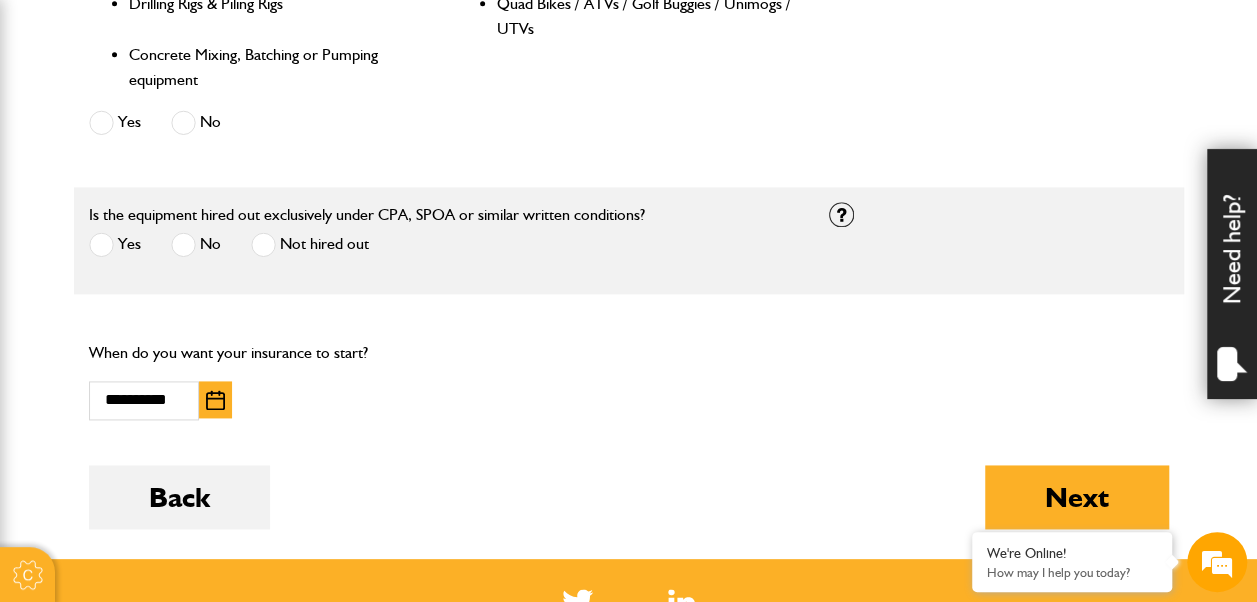 scroll, scrollTop: 1200, scrollLeft: 0, axis: vertical 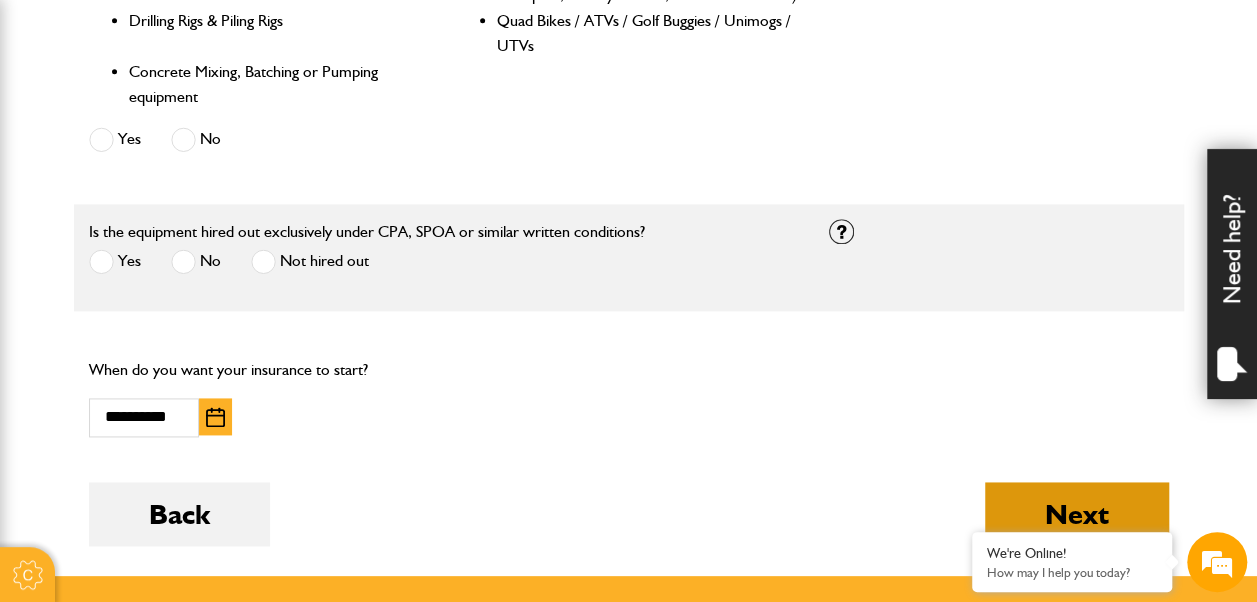click on "Next" at bounding box center [1077, 514] 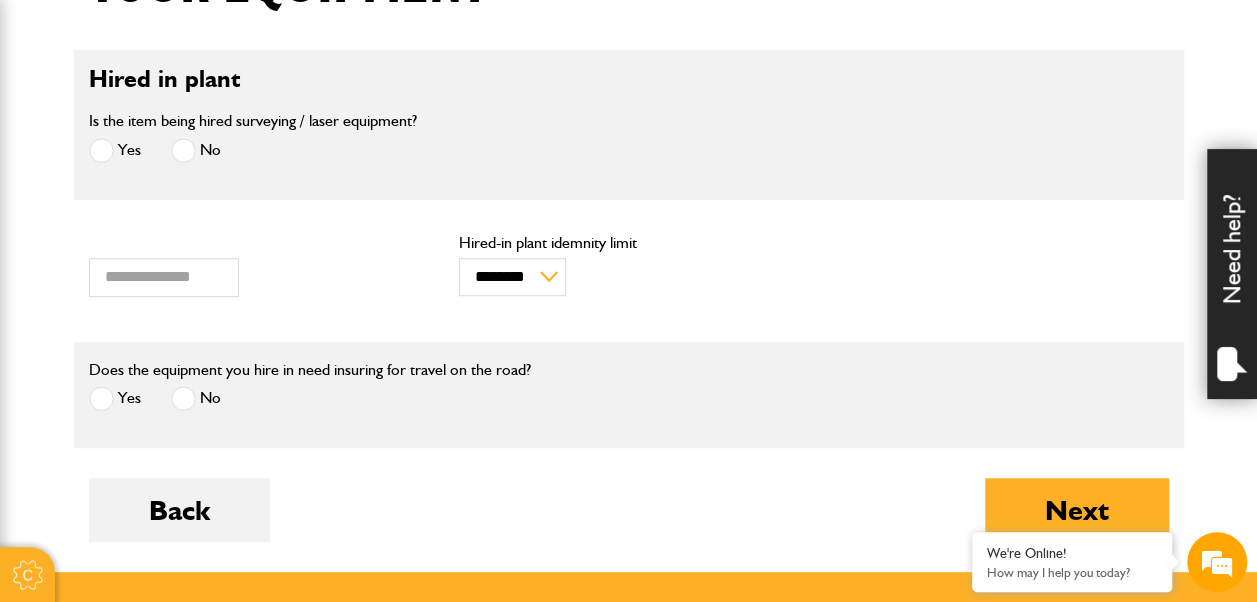 scroll, scrollTop: 600, scrollLeft: 0, axis: vertical 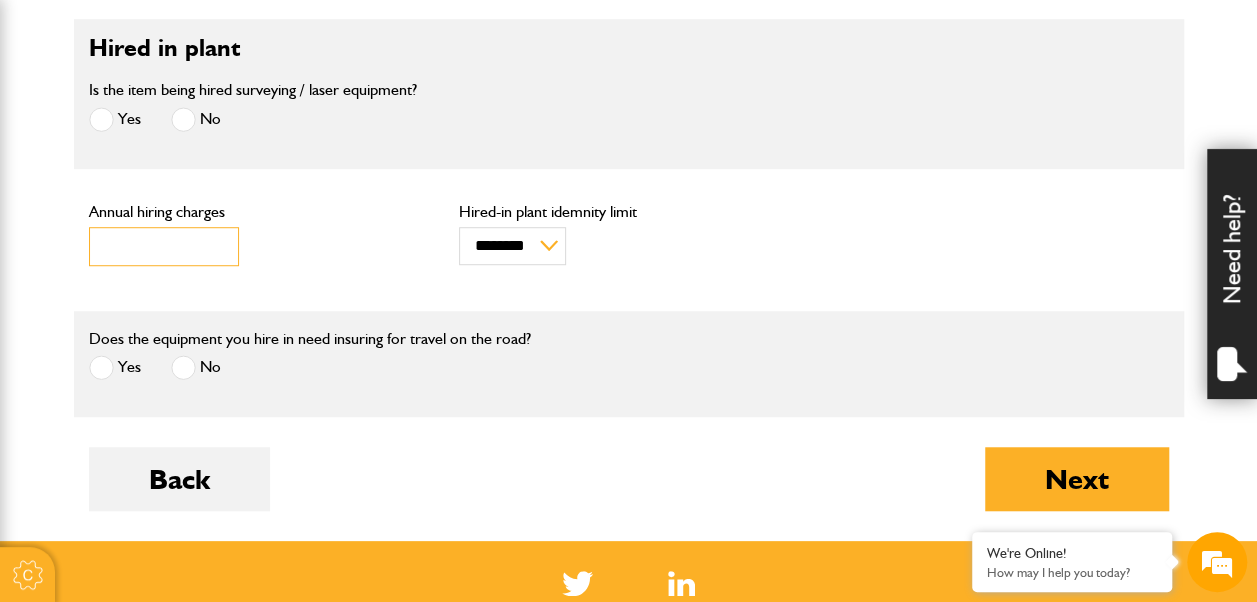 click on "***" at bounding box center [164, 246] 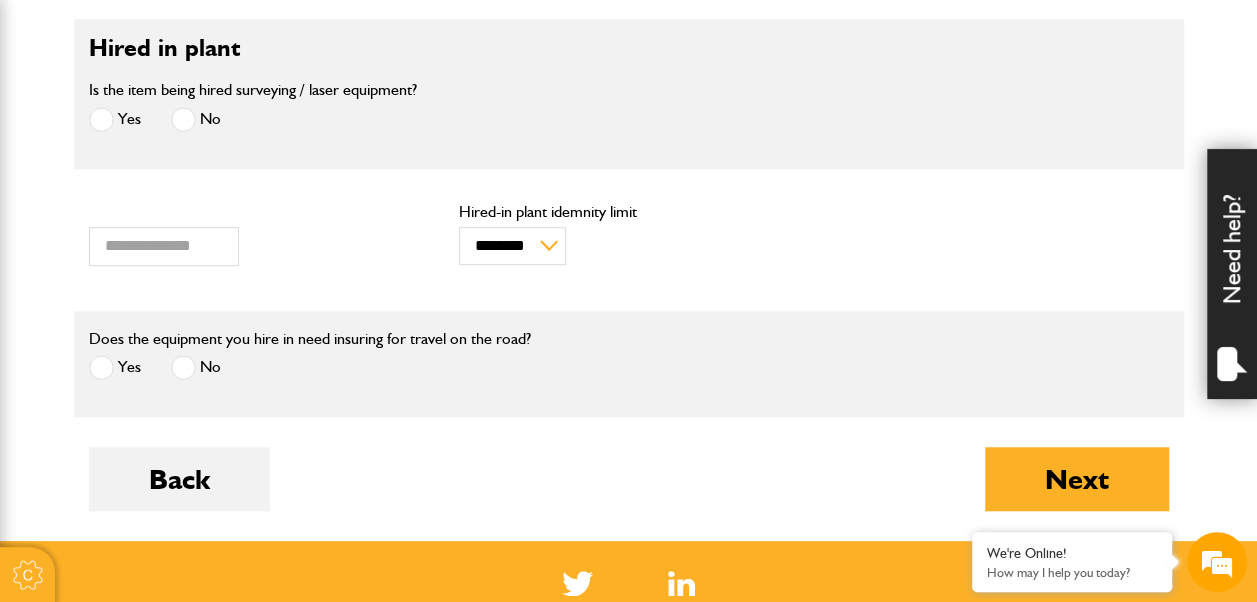 click on "Is the item being hired surveying / laser equipment?
Yes
No" at bounding box center [629, 115] 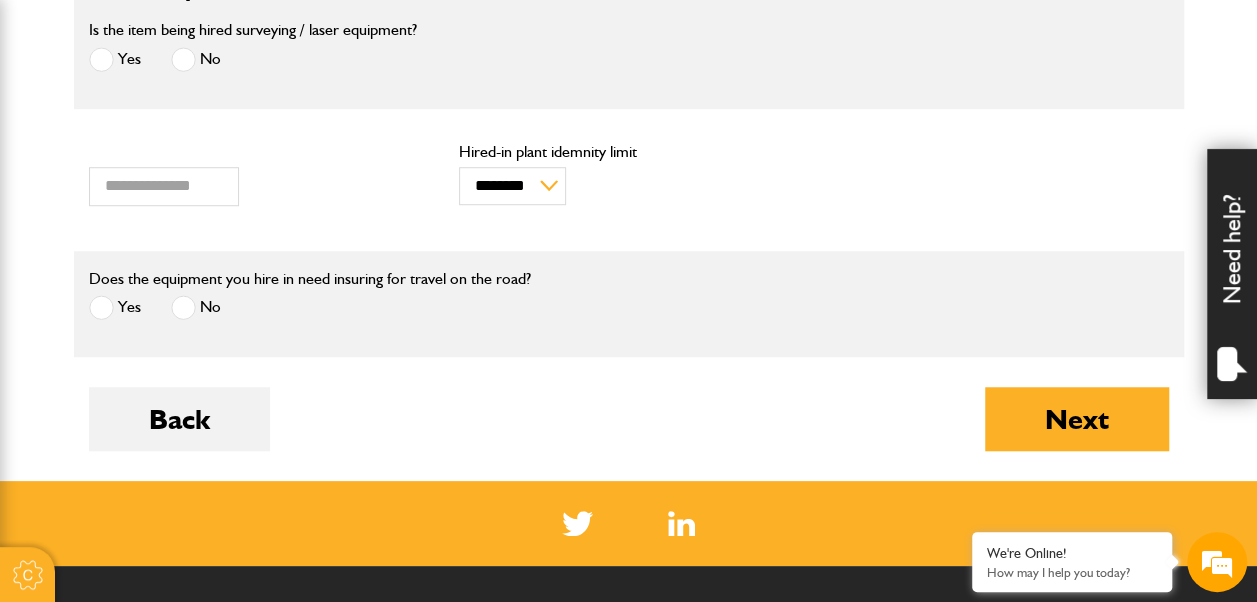 scroll, scrollTop: 700, scrollLeft: 0, axis: vertical 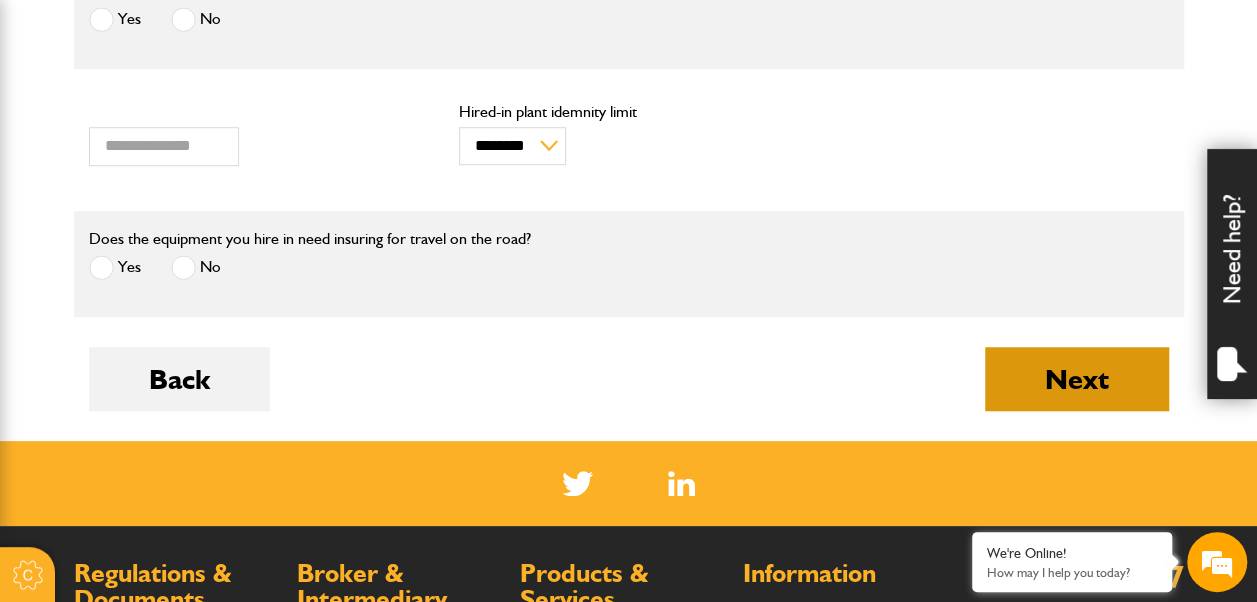 click on "Next" at bounding box center (1077, 379) 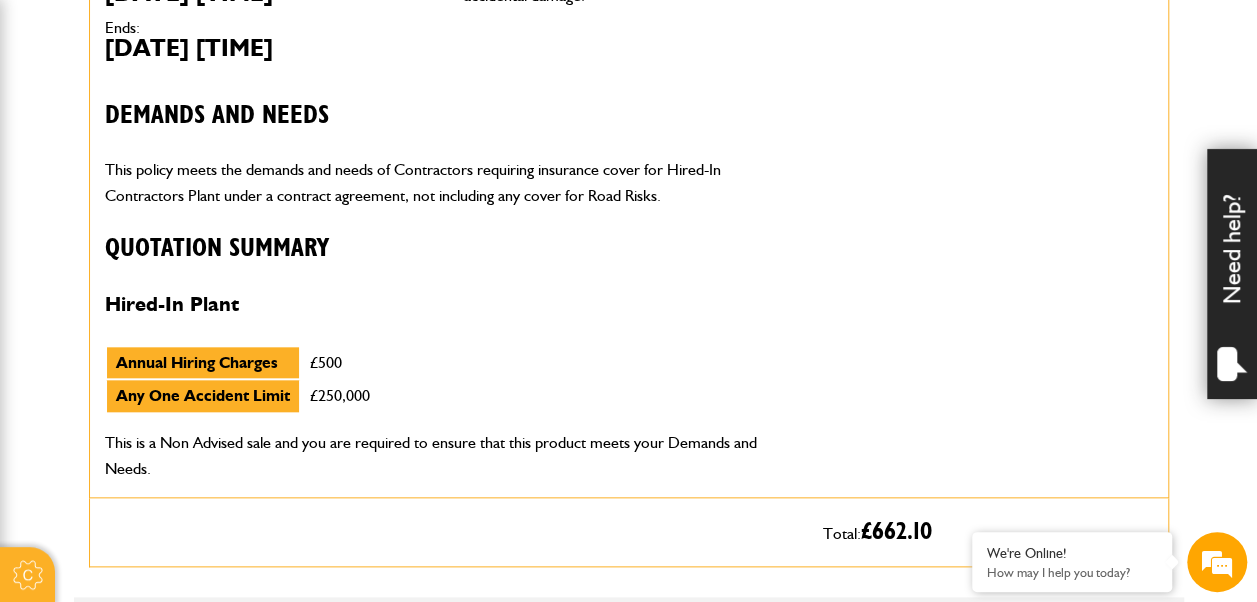 scroll, scrollTop: 900, scrollLeft: 0, axis: vertical 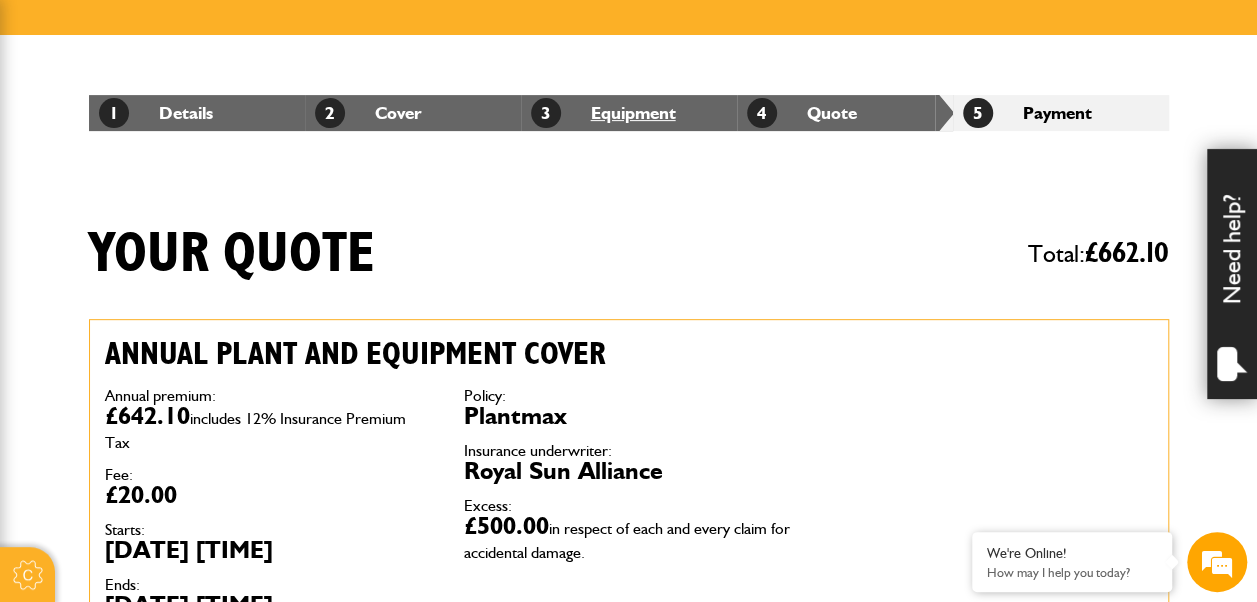click on "3 Equipment" at bounding box center [603, 112] 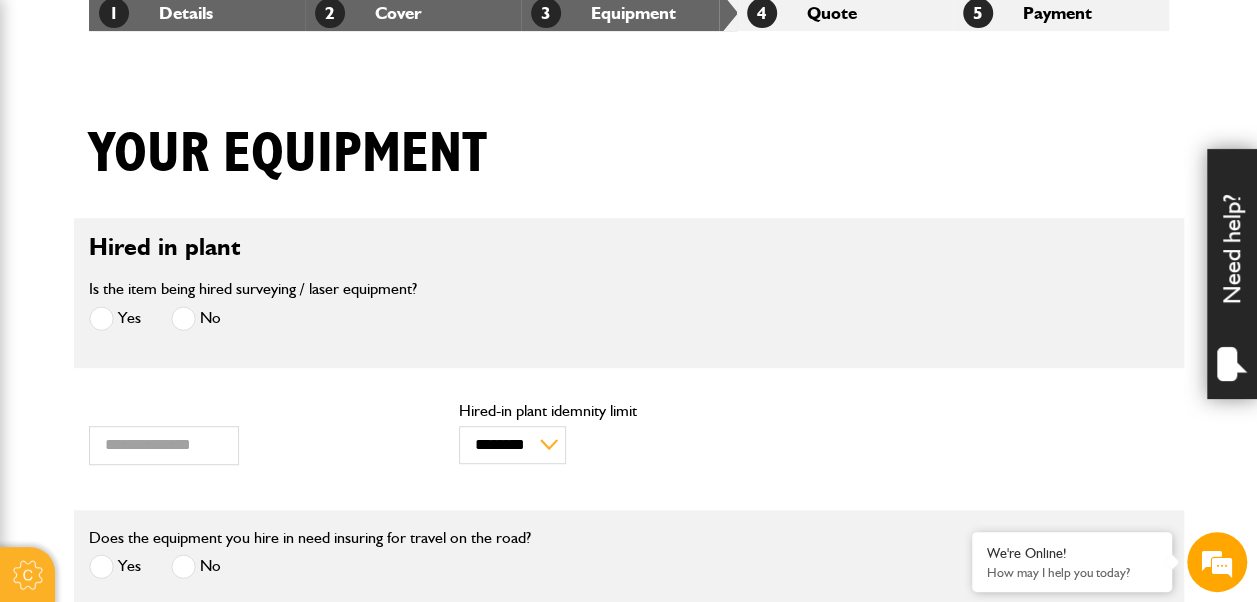 scroll, scrollTop: 500, scrollLeft: 0, axis: vertical 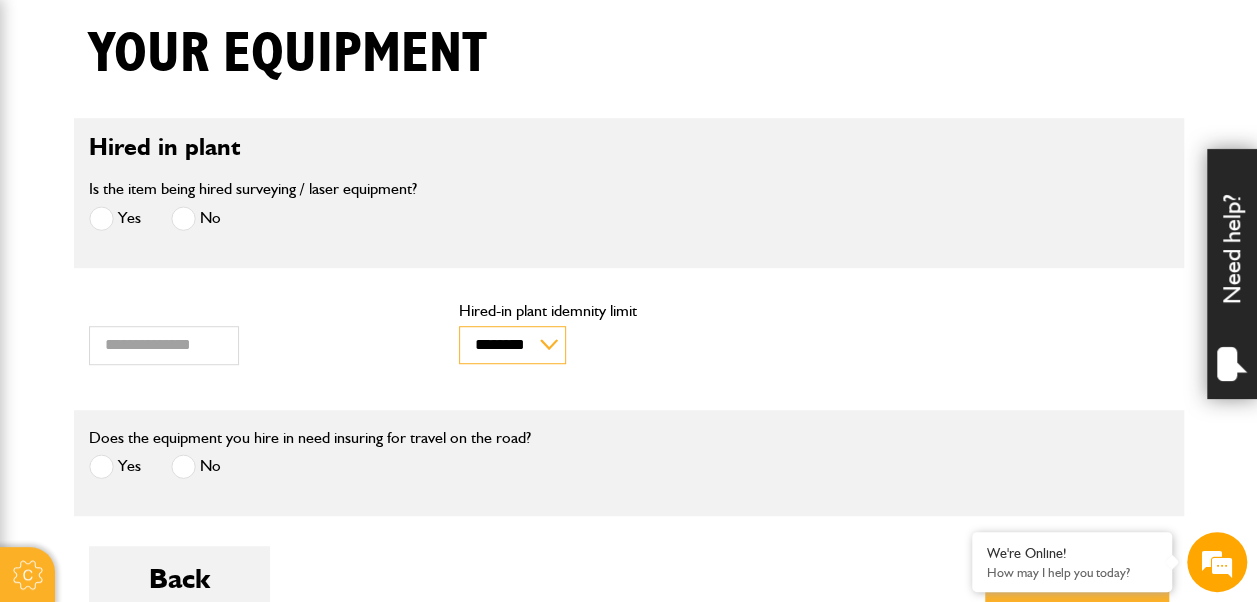 click on "********
********" at bounding box center (512, 345) 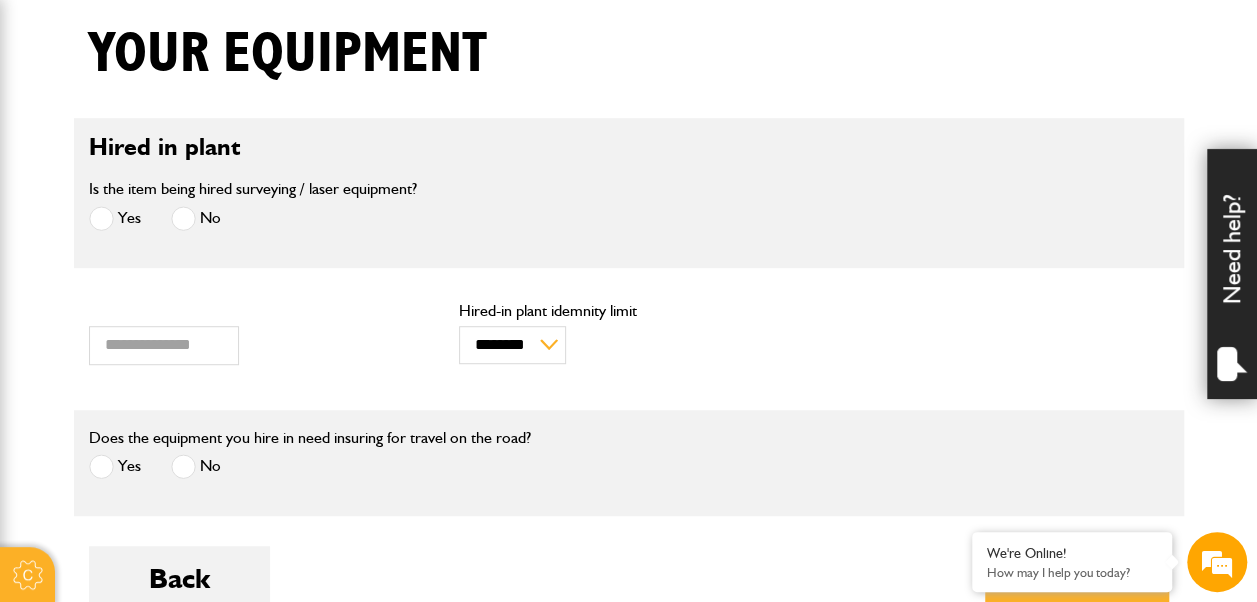 click on "Is the item being hired surveying / laser equipment?
Yes
No" at bounding box center (444, 214) 